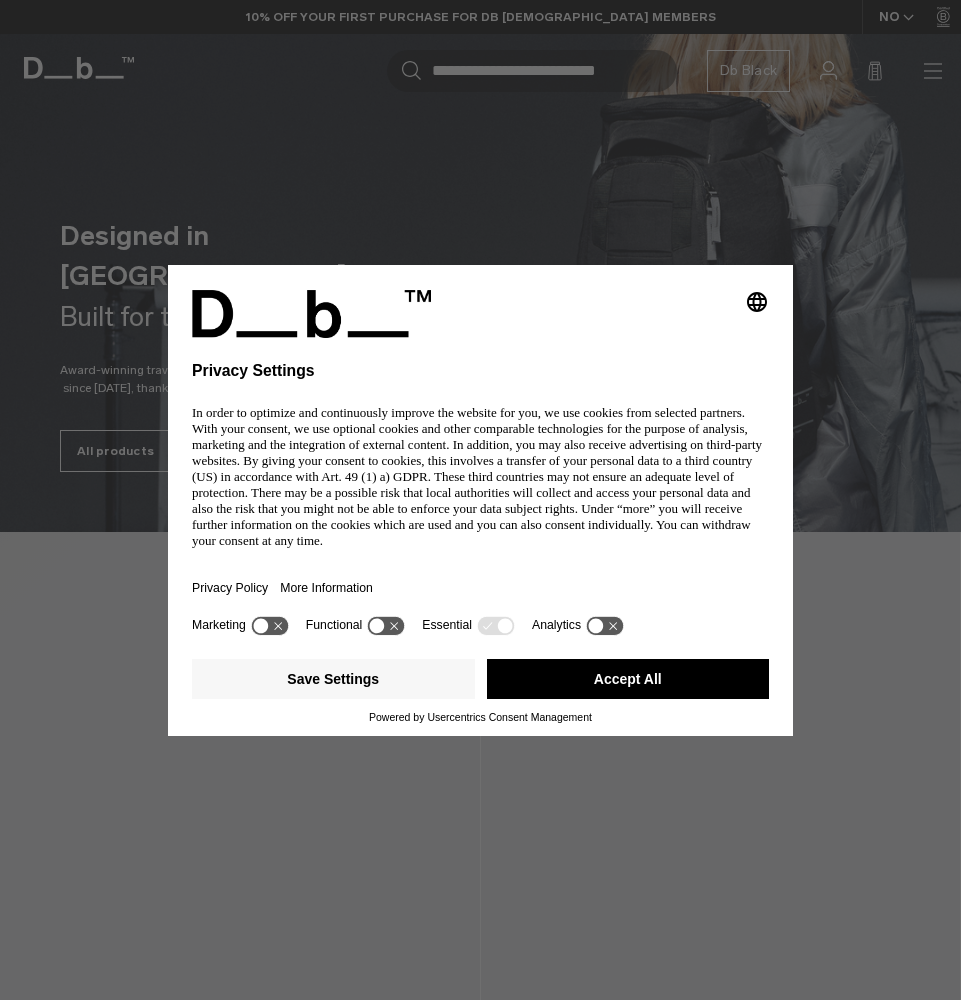 scroll, scrollTop: 45, scrollLeft: 0, axis: vertical 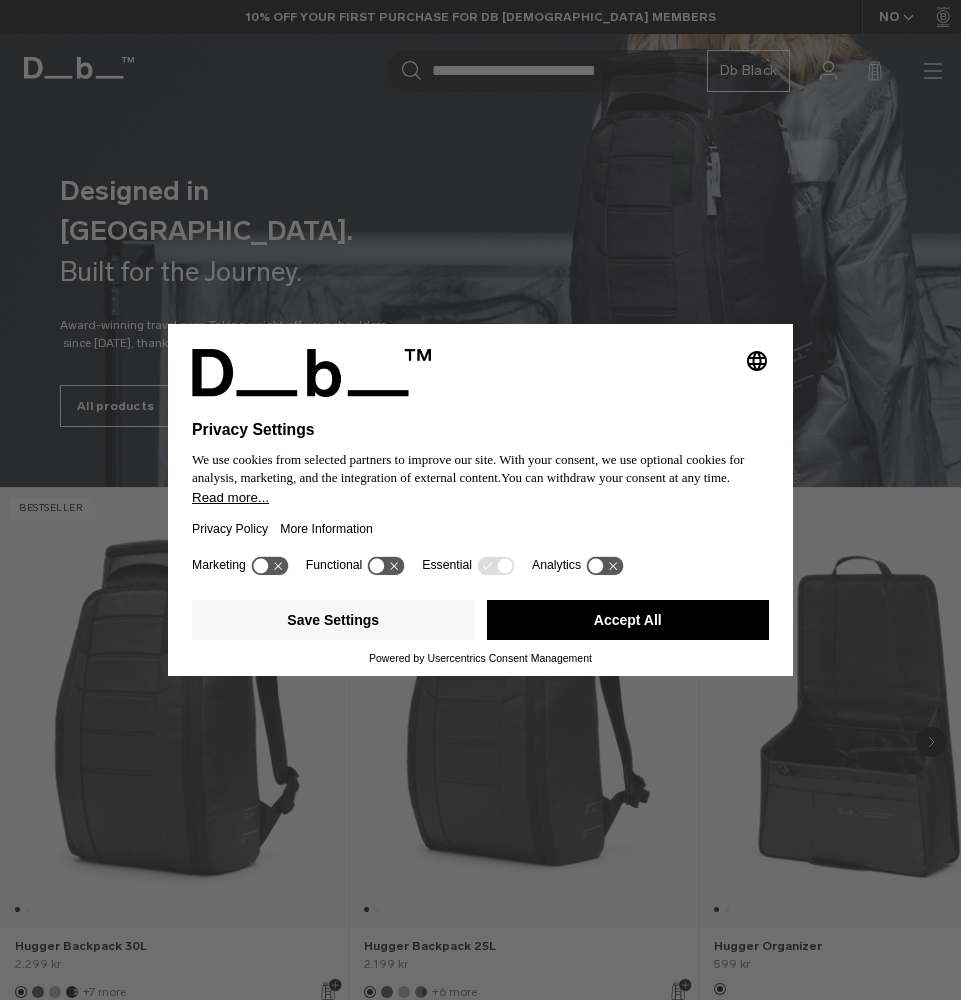 click on "Accept All" at bounding box center [628, 620] 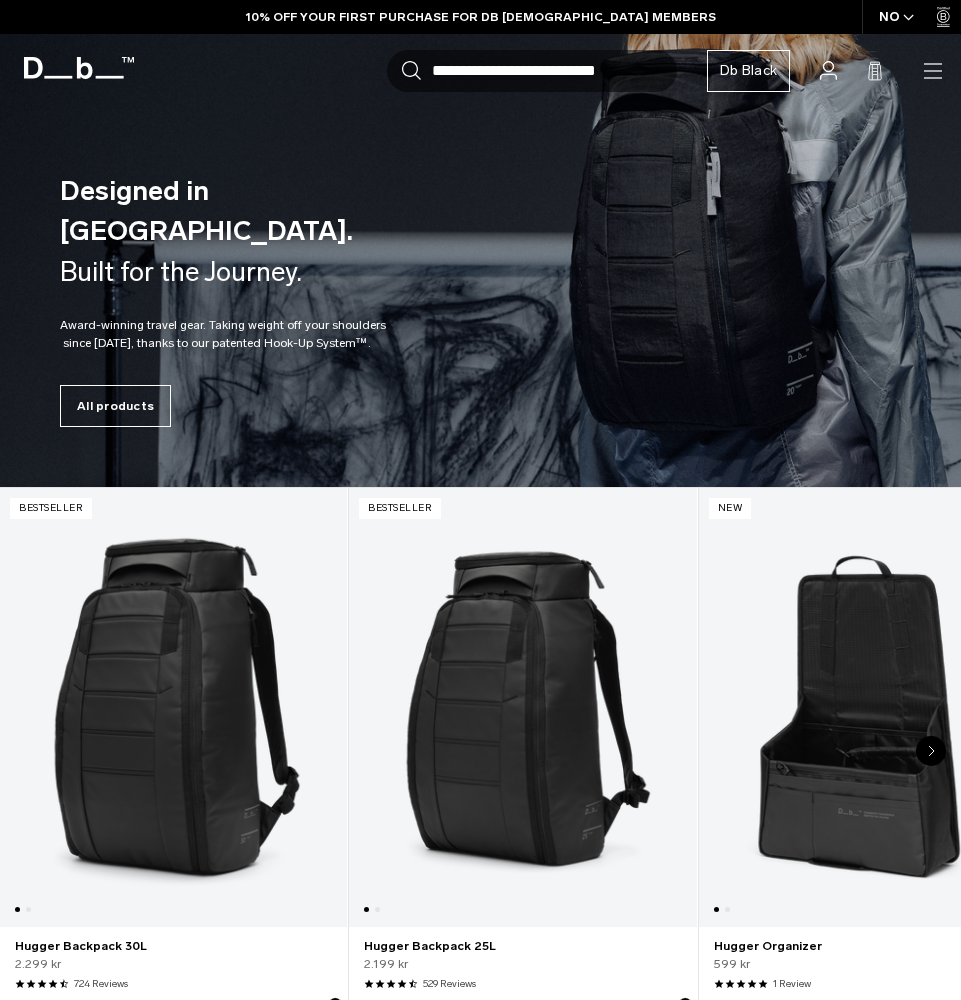 scroll, scrollTop: 0, scrollLeft: 0, axis: both 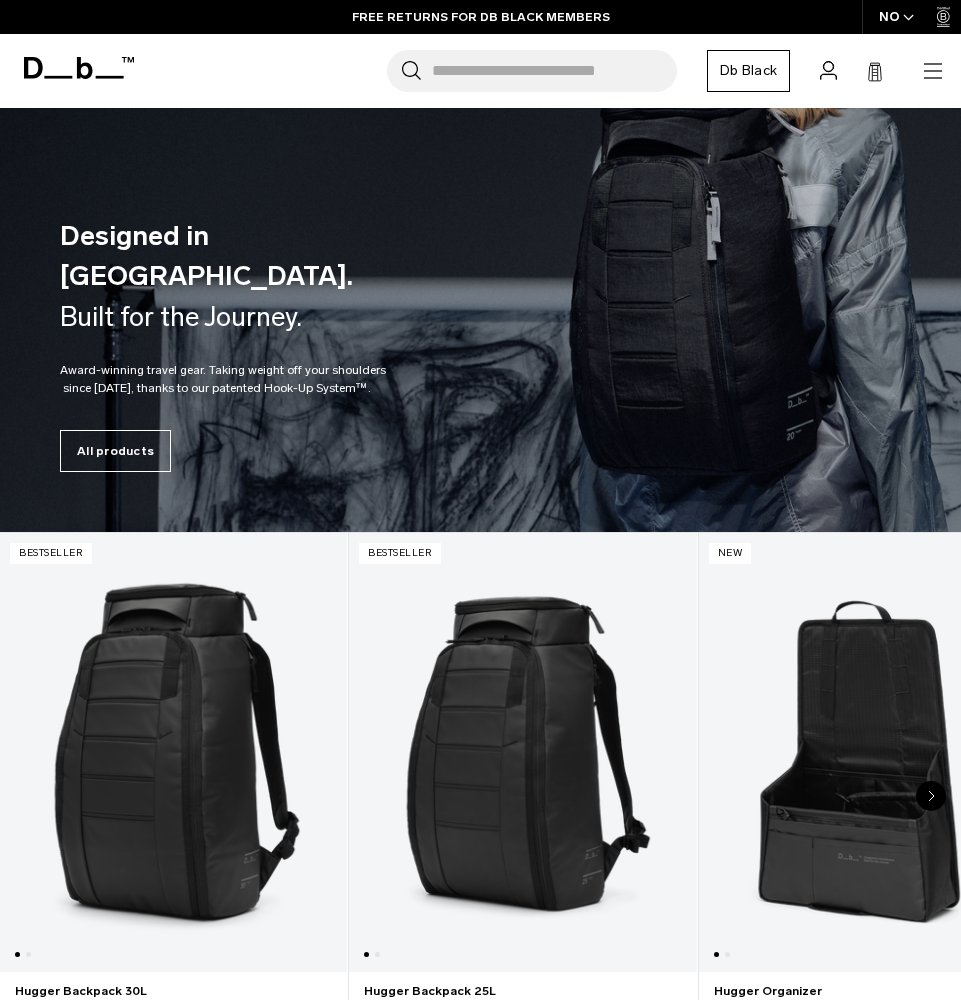 click 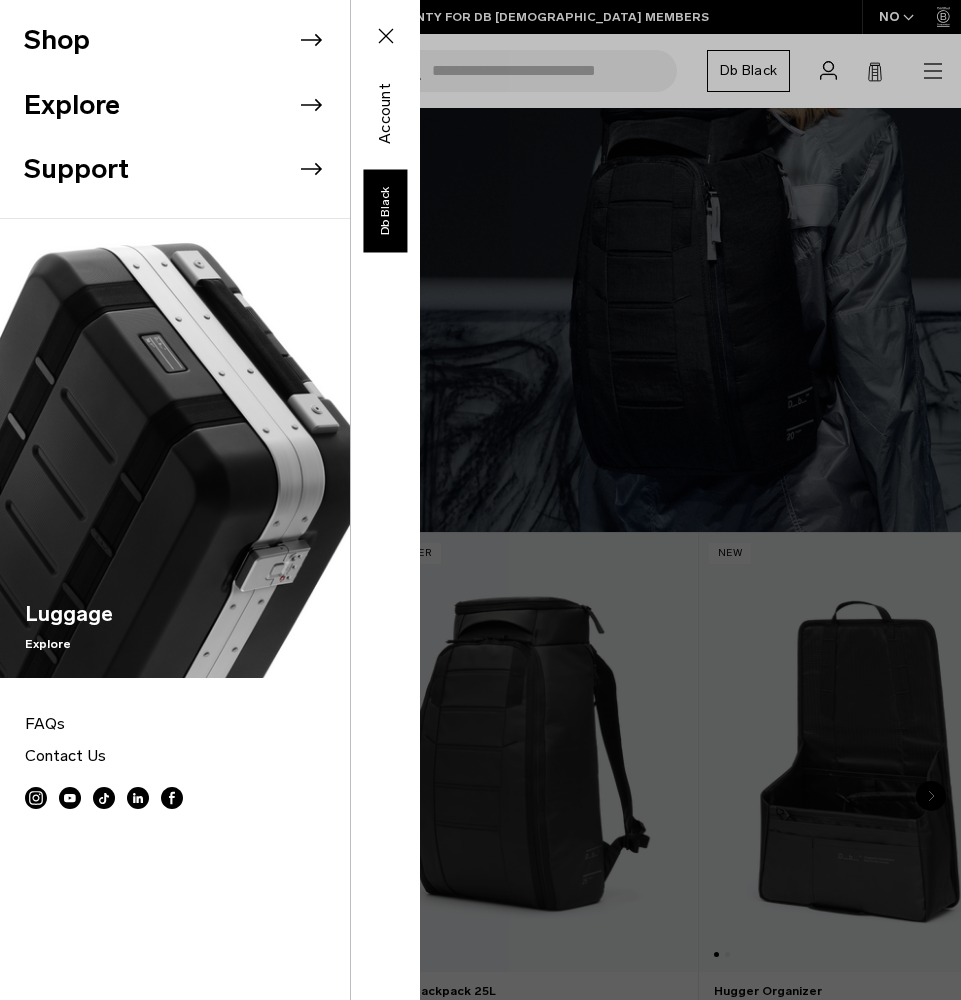 click on "Shop" at bounding box center [187, 40] 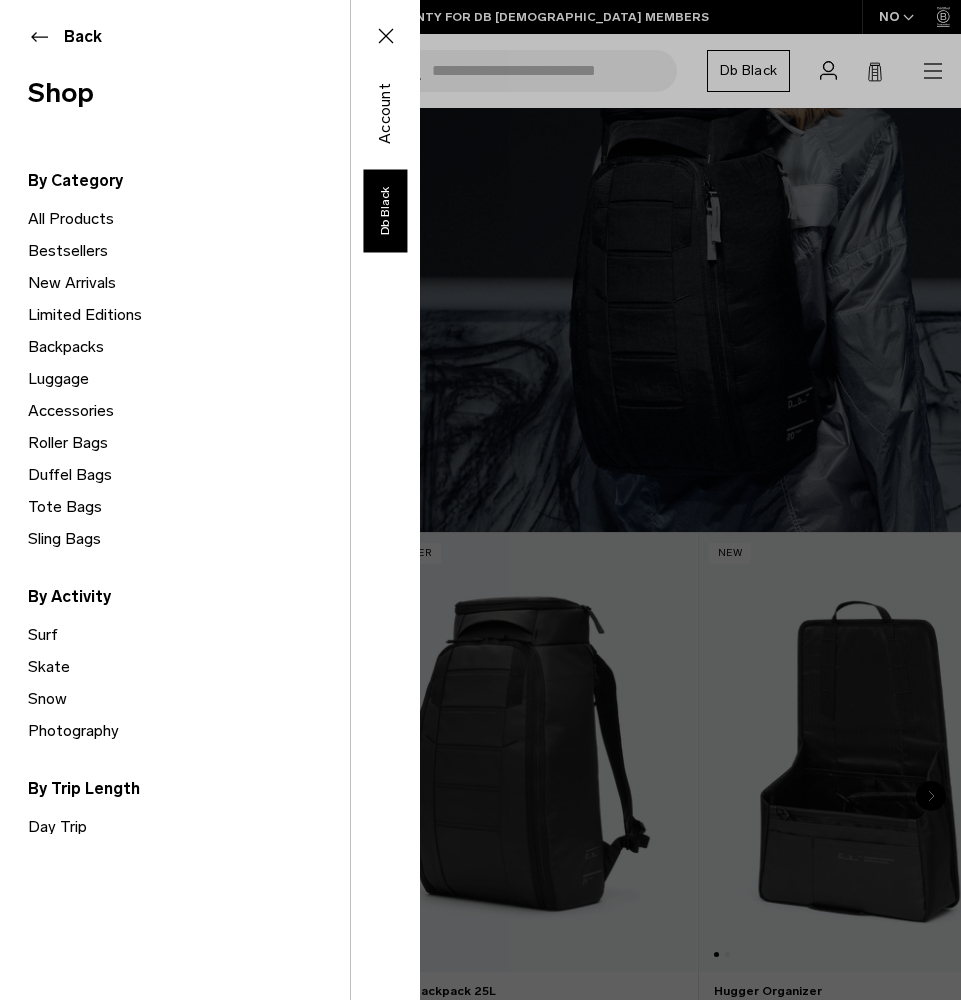 click on "Limited Editions" at bounding box center (189, 315) 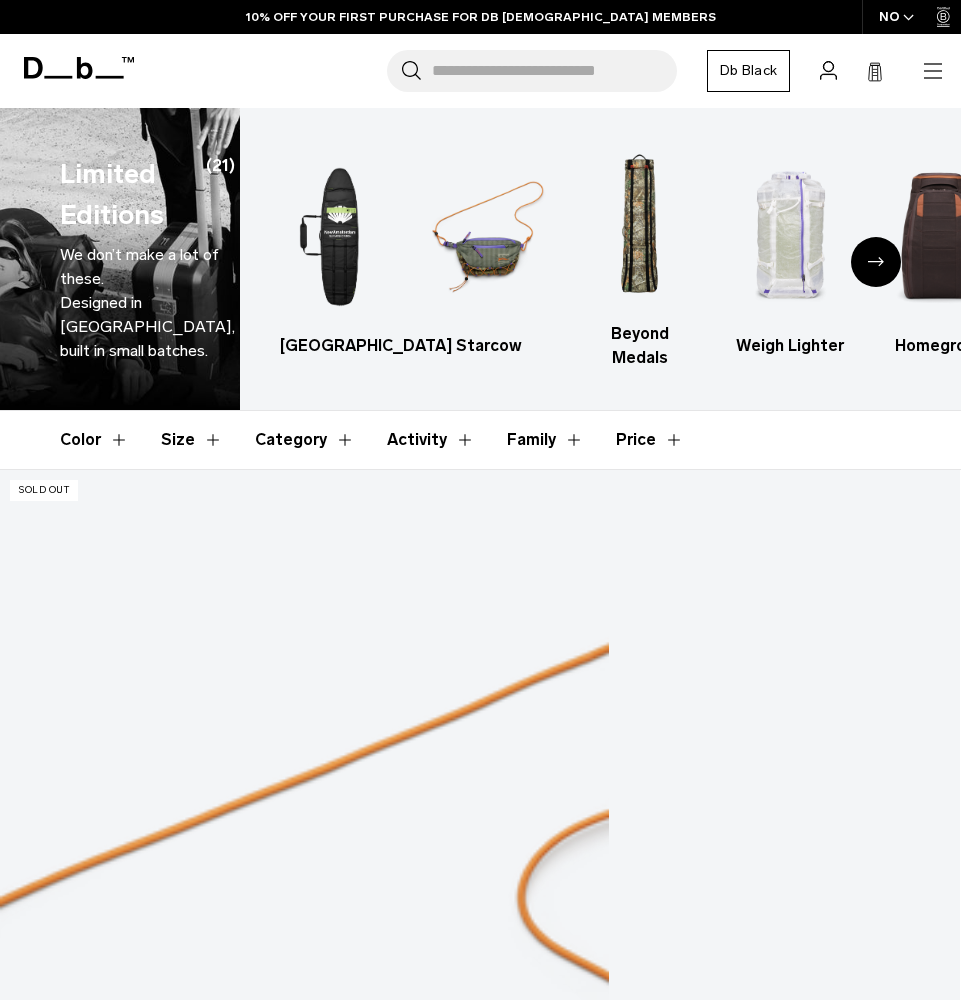 scroll, scrollTop: 0, scrollLeft: 0, axis: both 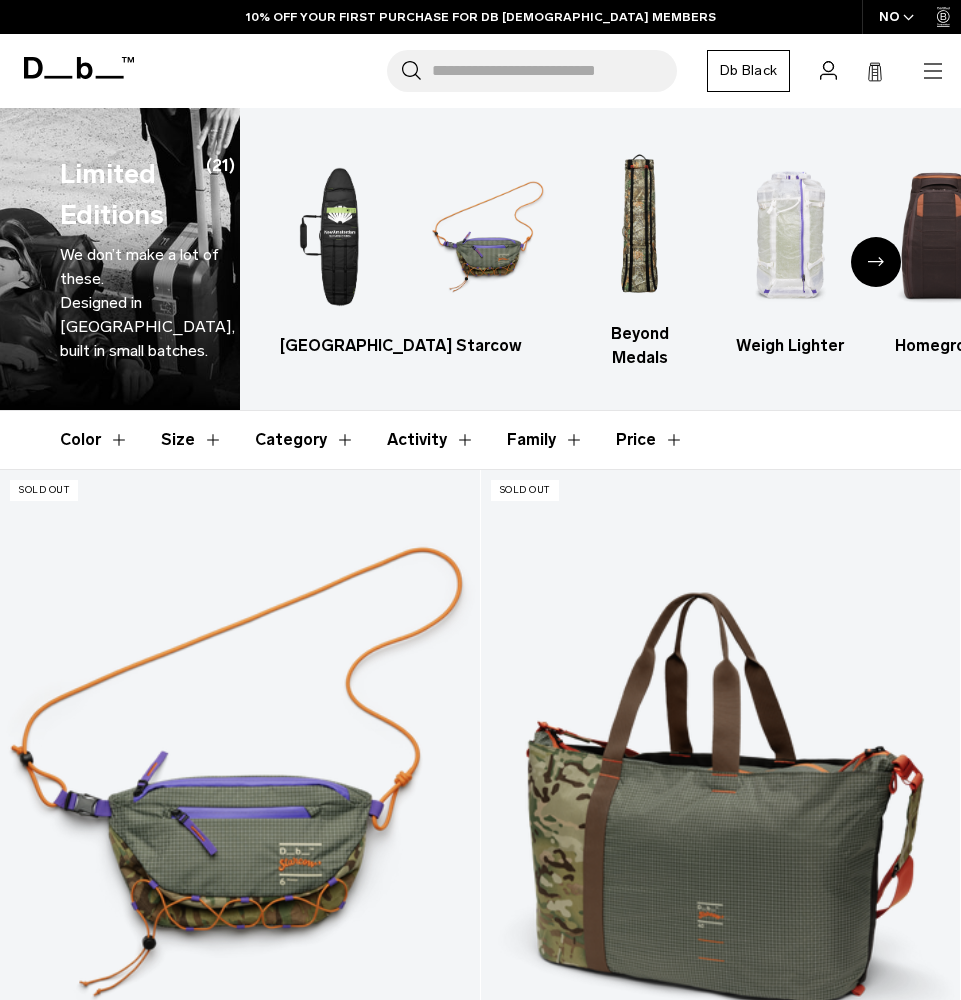 click at bounding box center [876, 262] 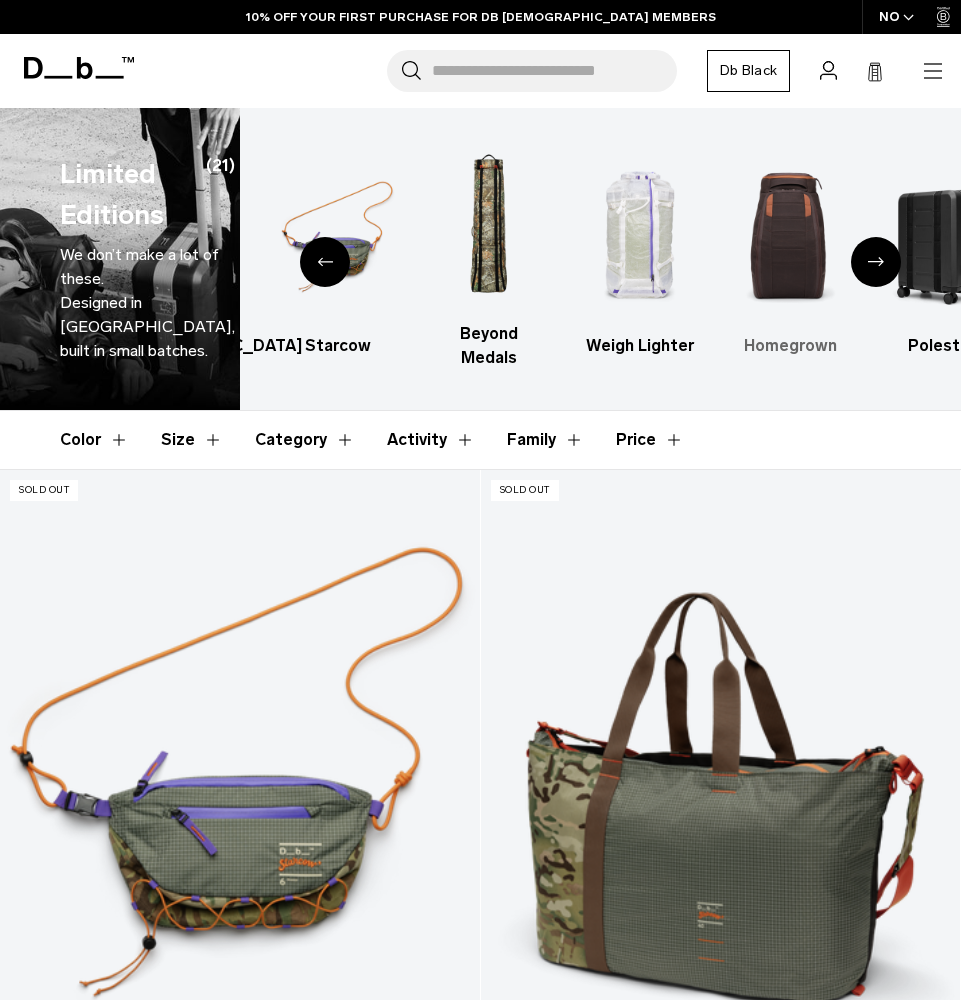 click at bounding box center (790, 237) 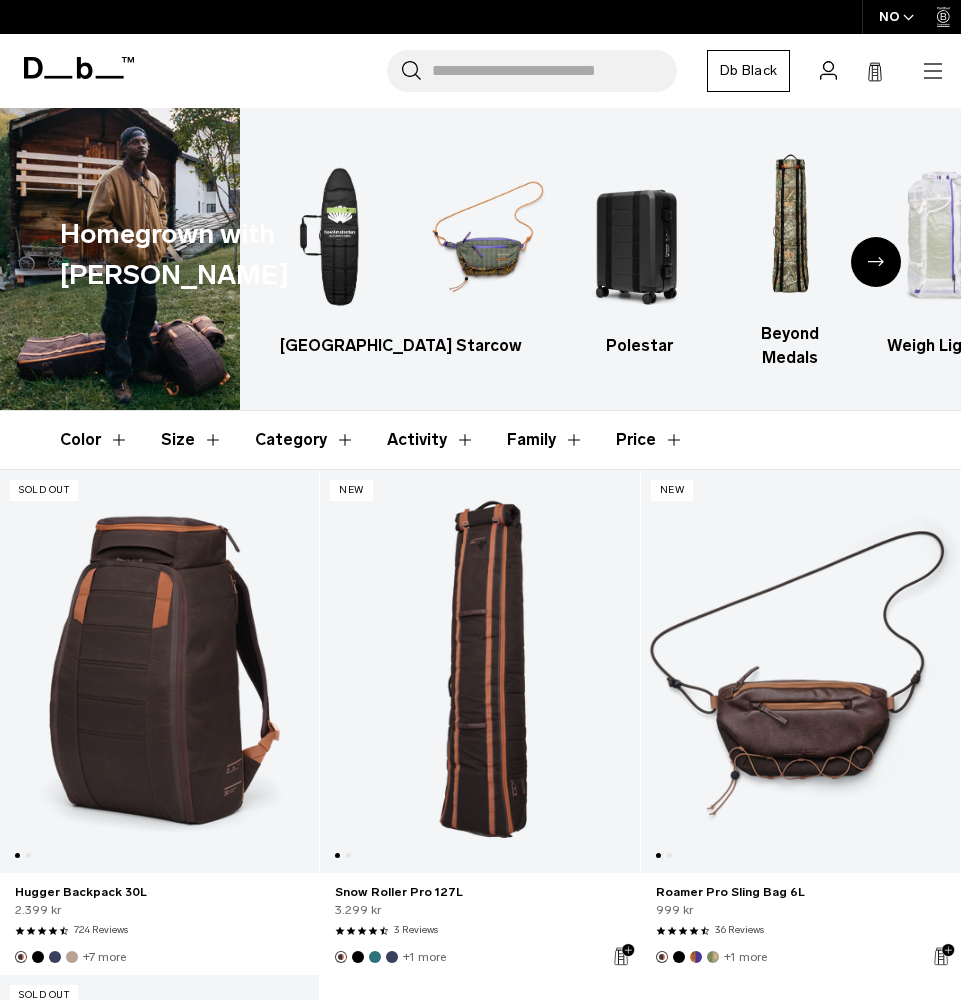scroll, scrollTop: 432, scrollLeft: 0, axis: vertical 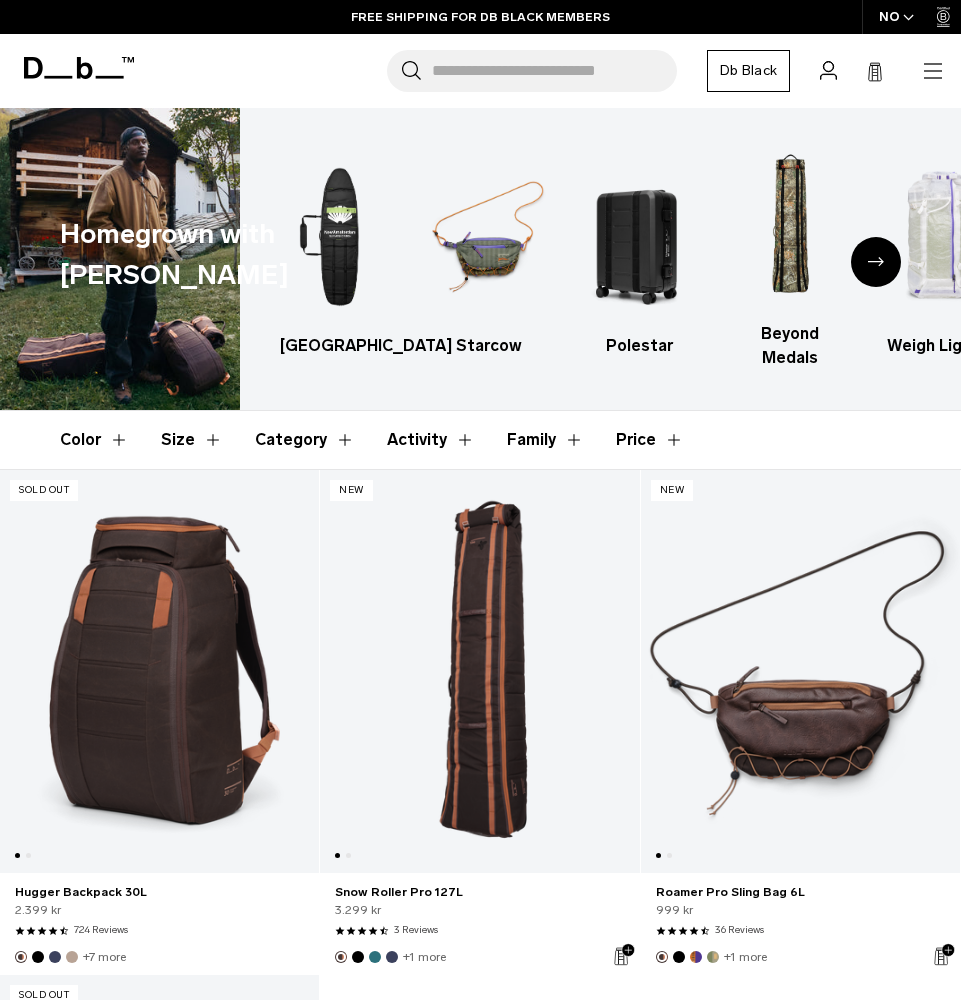 click at bounding box center [876, 262] 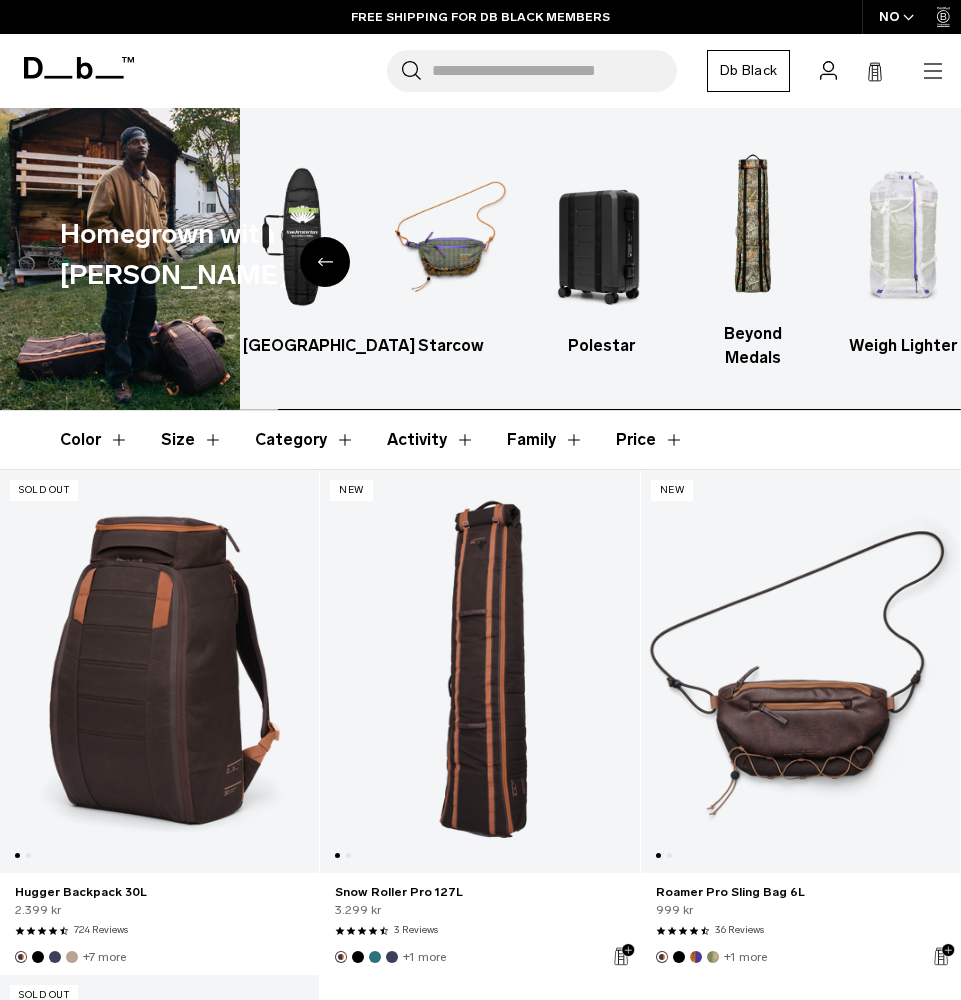 click at bounding box center [904, 237] 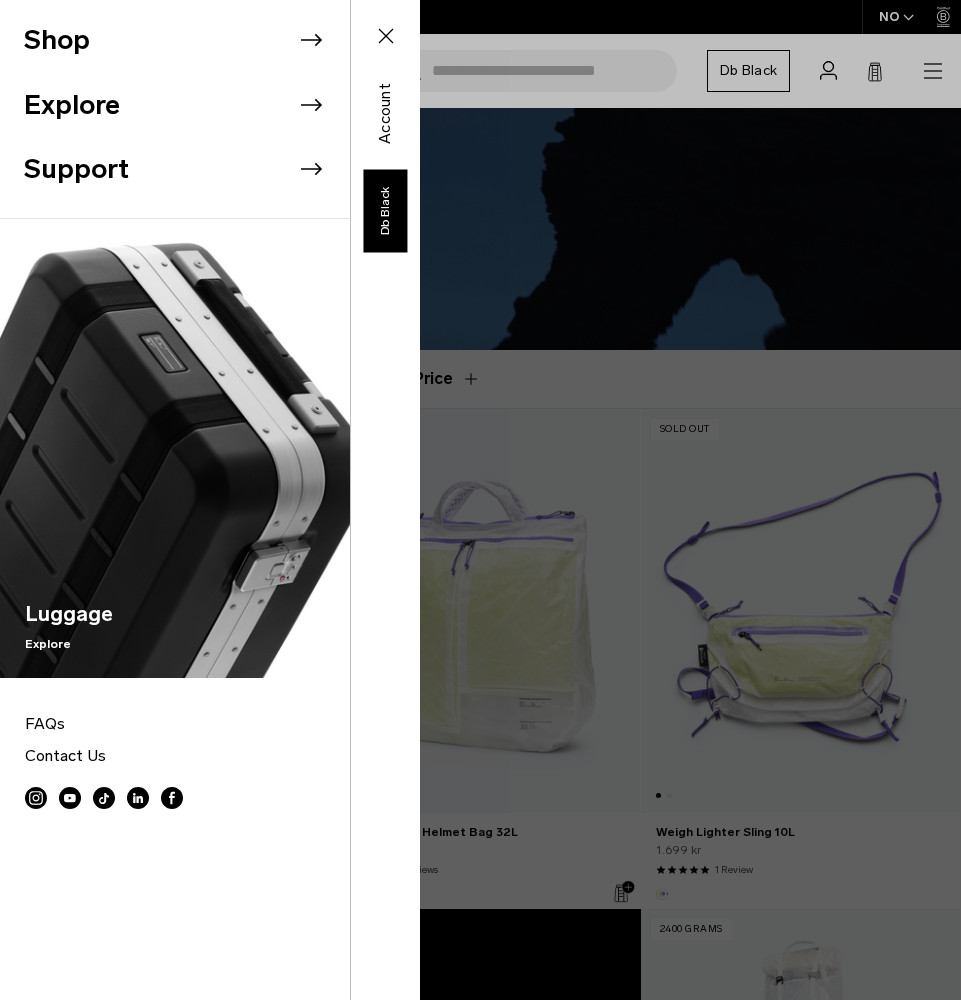 scroll, scrollTop: 0, scrollLeft: 0, axis: both 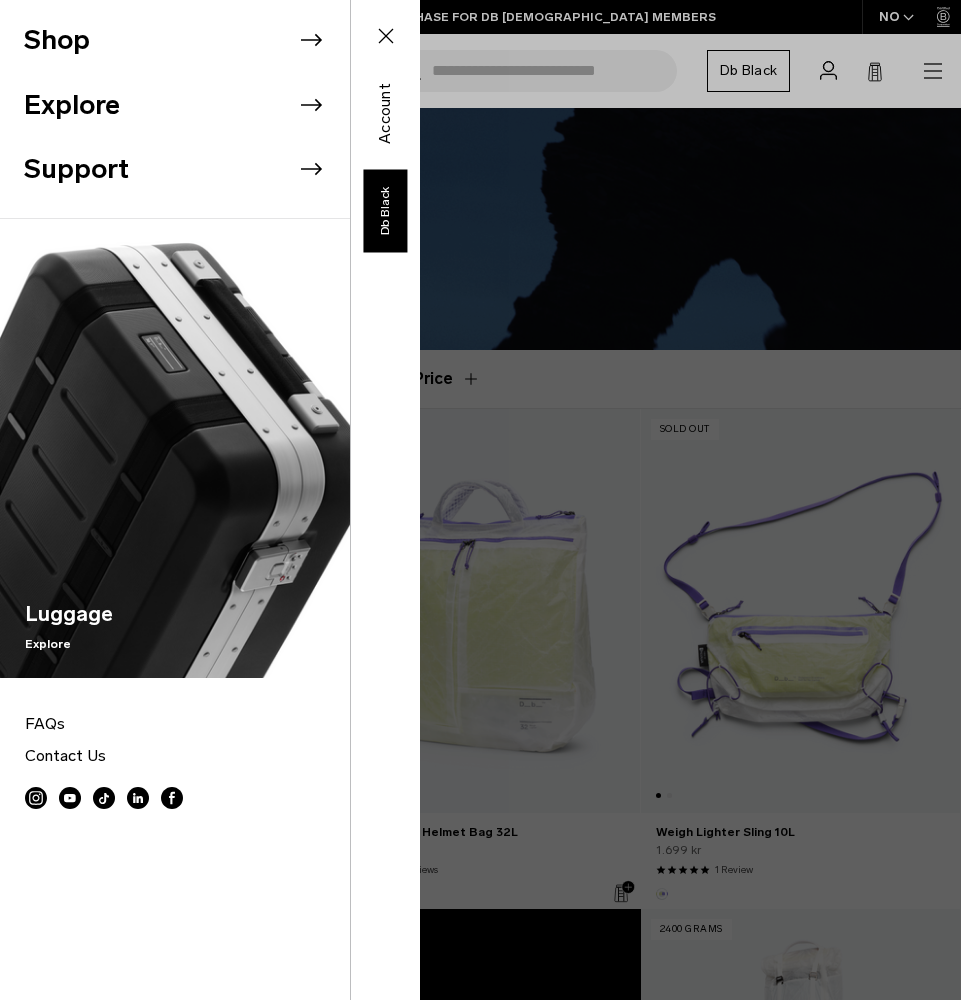 click on "Shop" at bounding box center (187, 40) 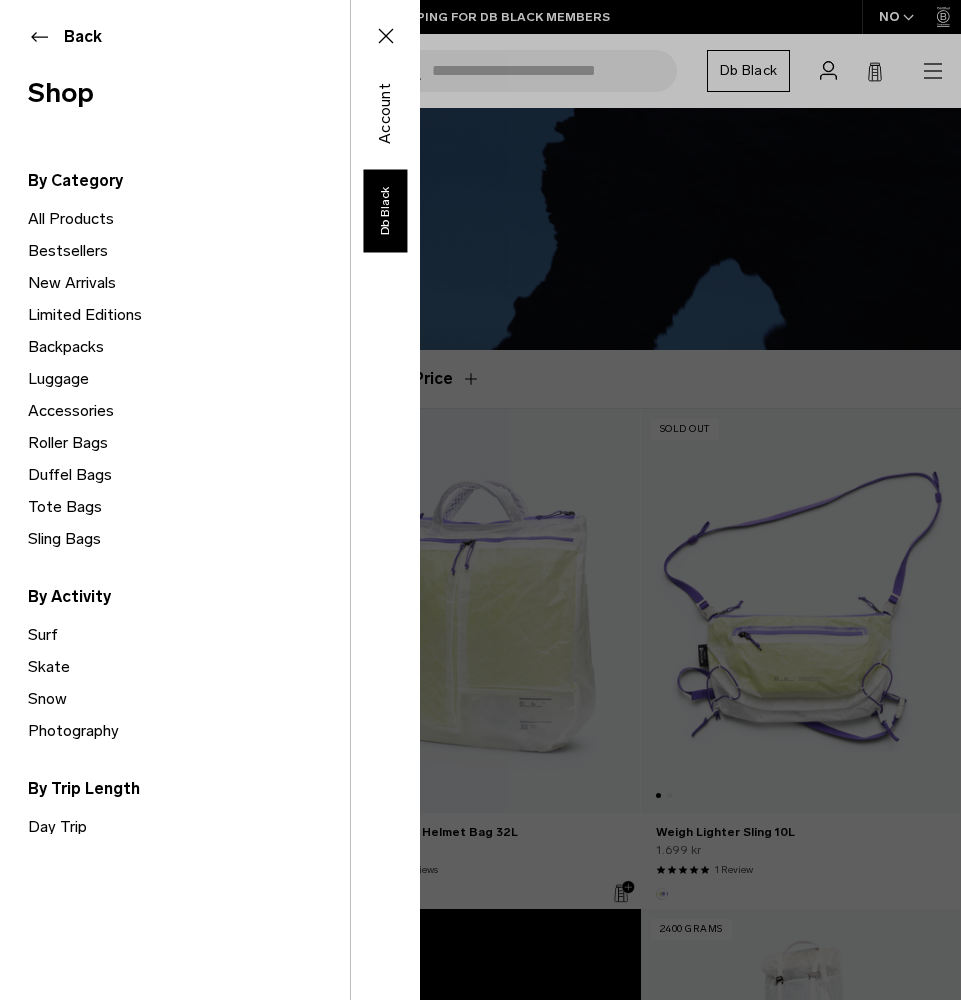 click on "Backpacks" at bounding box center [189, 347] 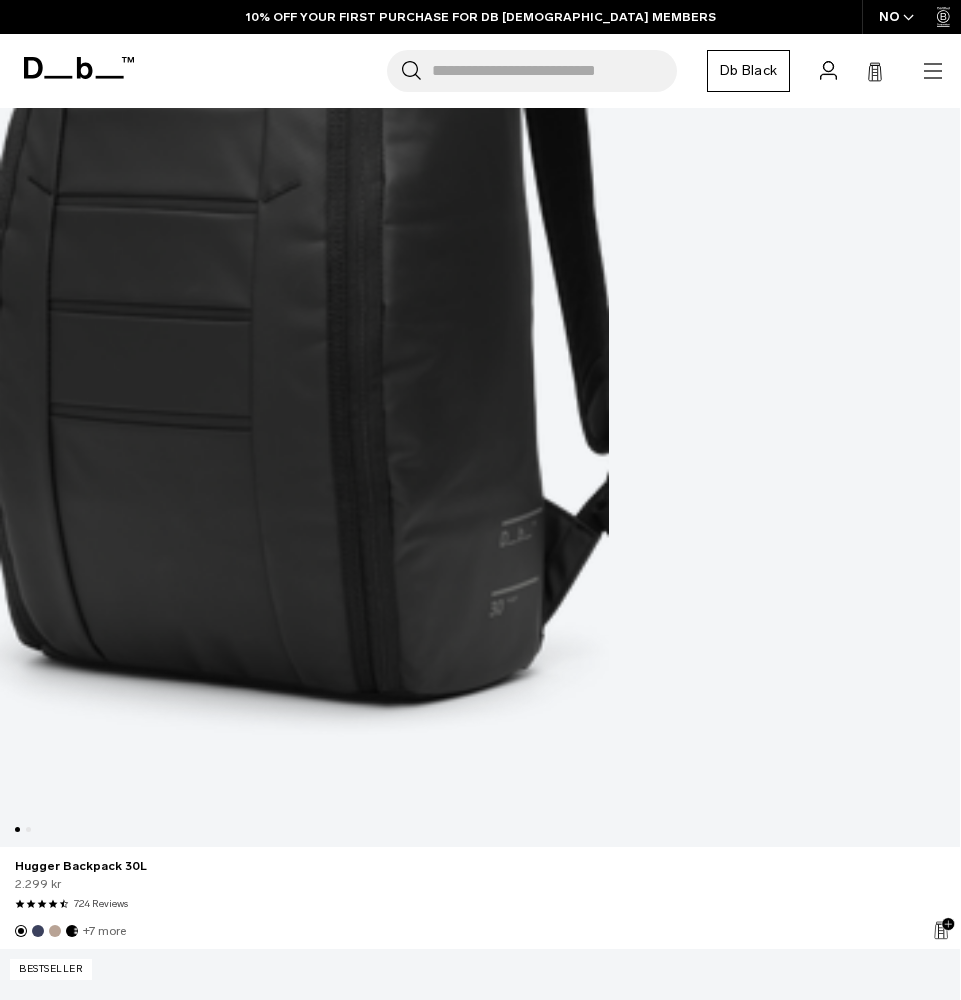 scroll, scrollTop: 2151, scrollLeft: 0, axis: vertical 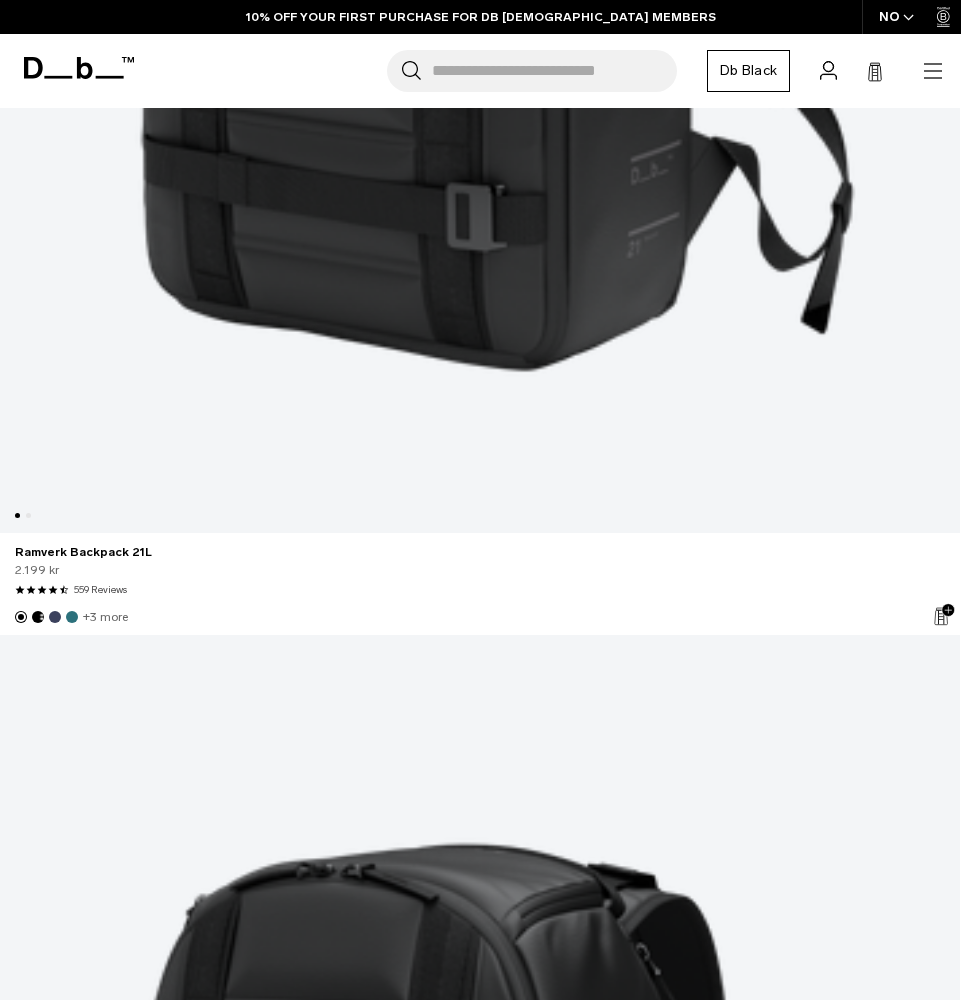 click at bounding box center (480, 10409) 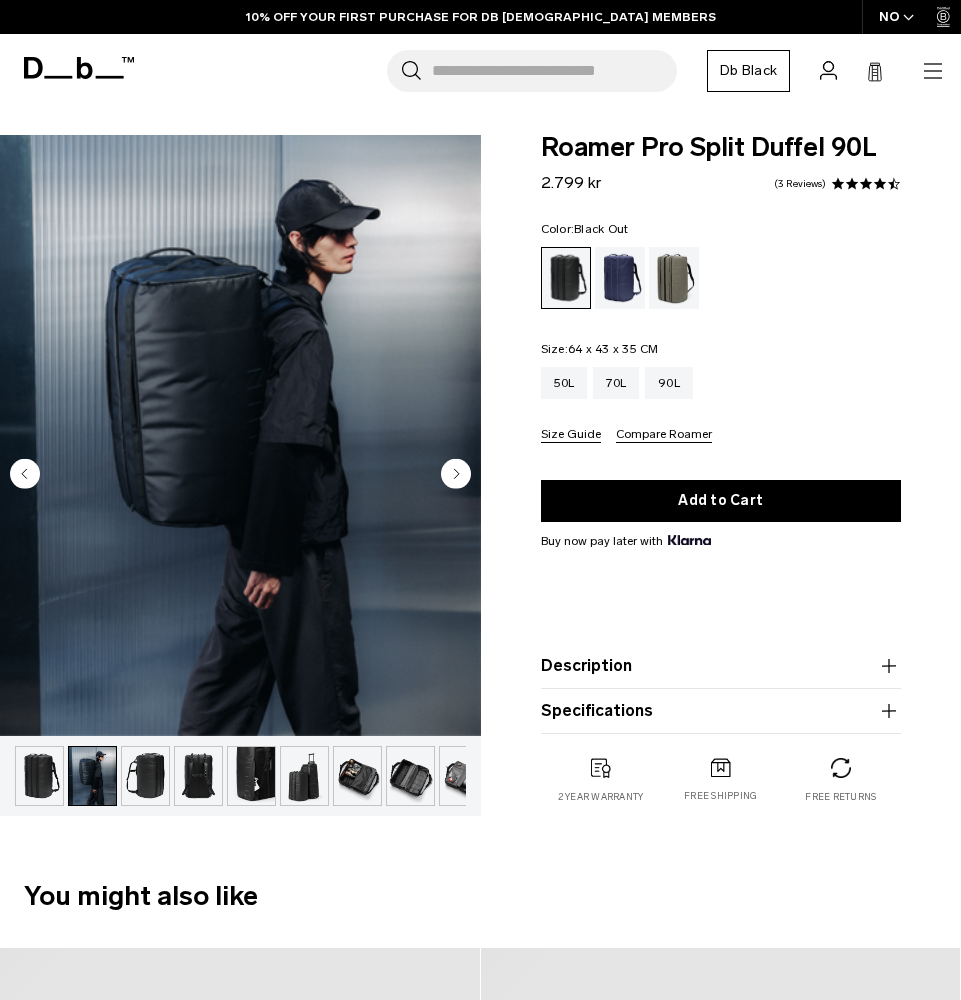 scroll, scrollTop: 0, scrollLeft: 0, axis: both 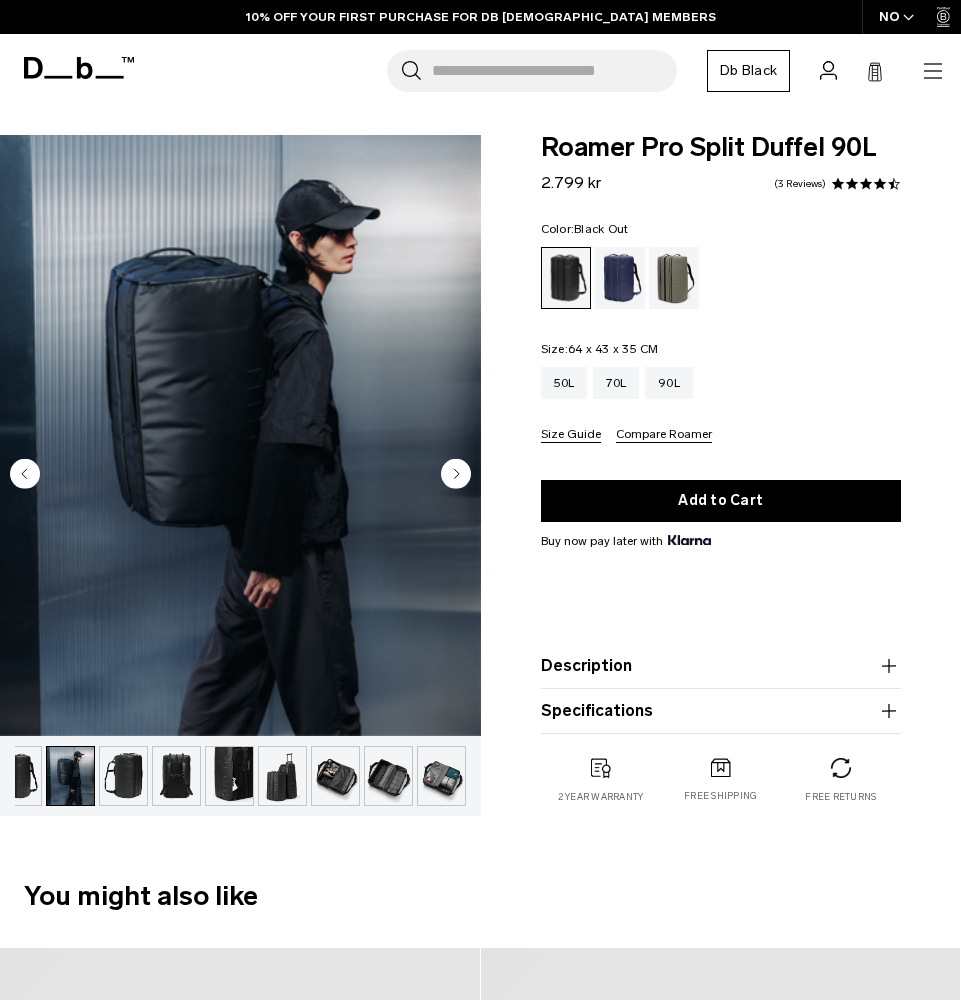 click 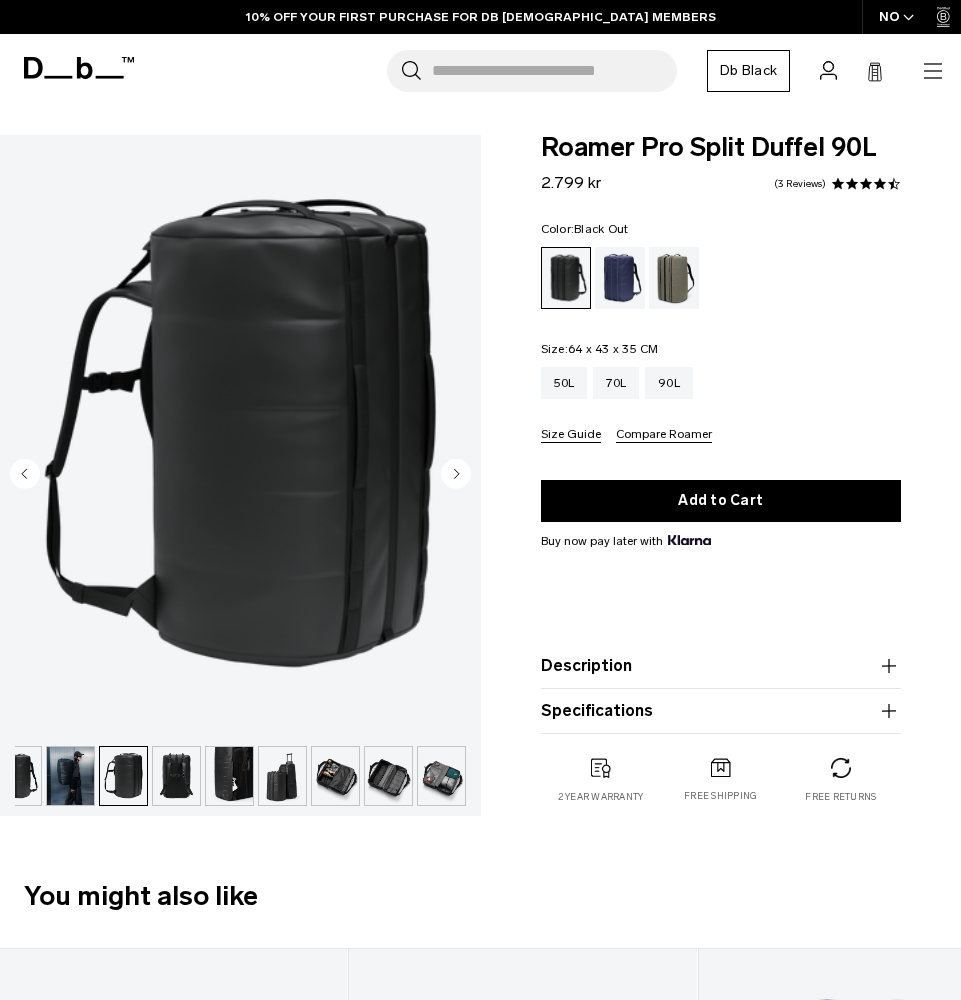 click 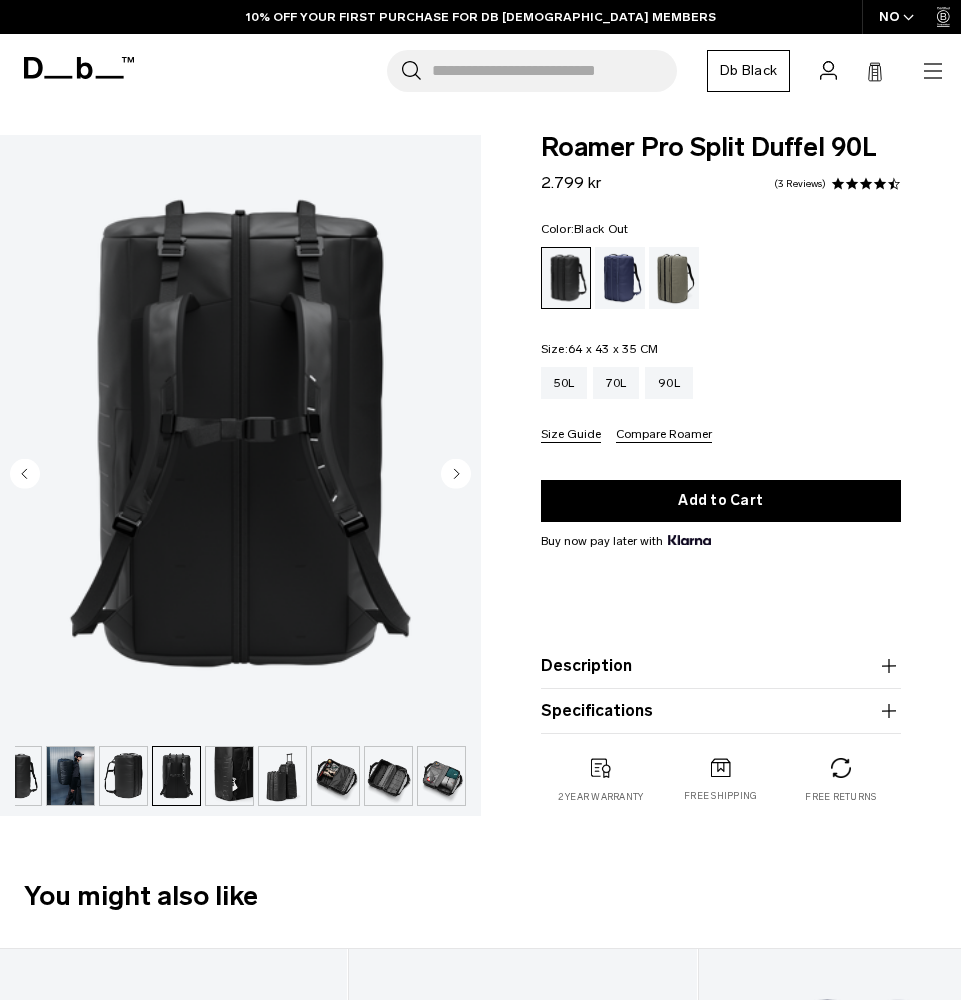 click 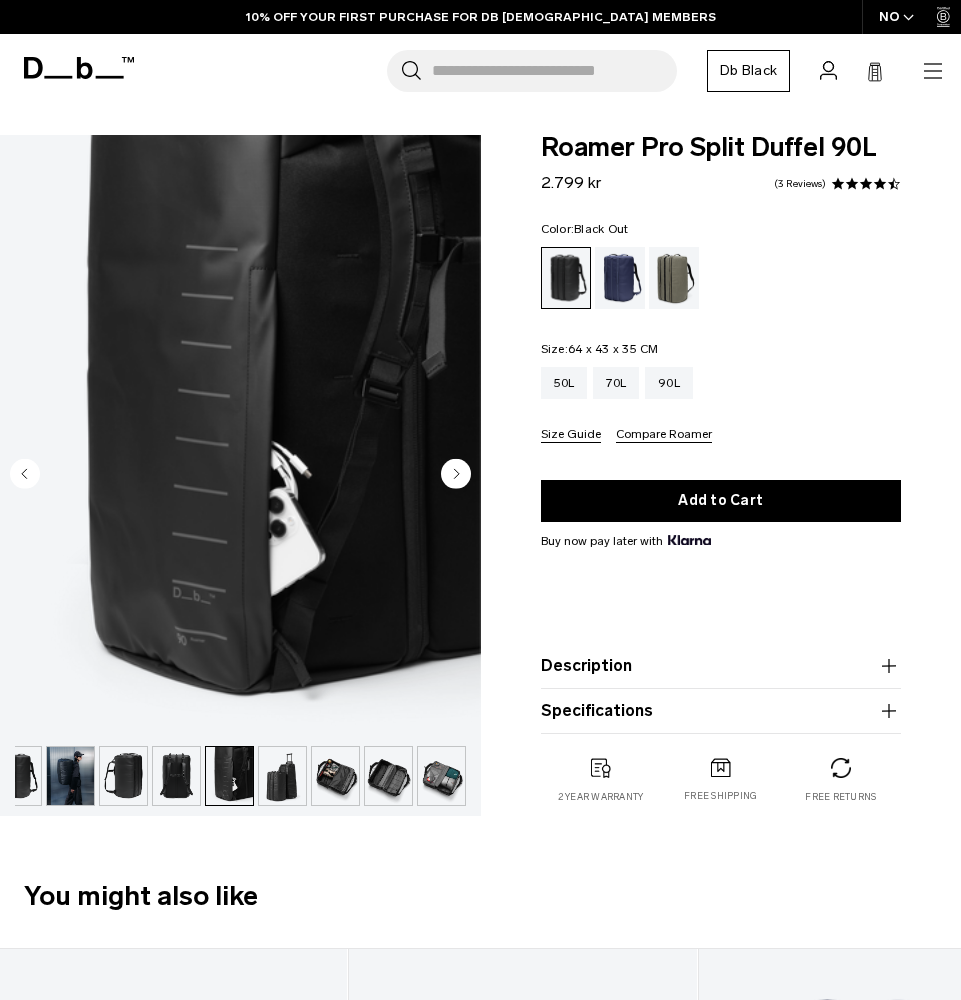 click 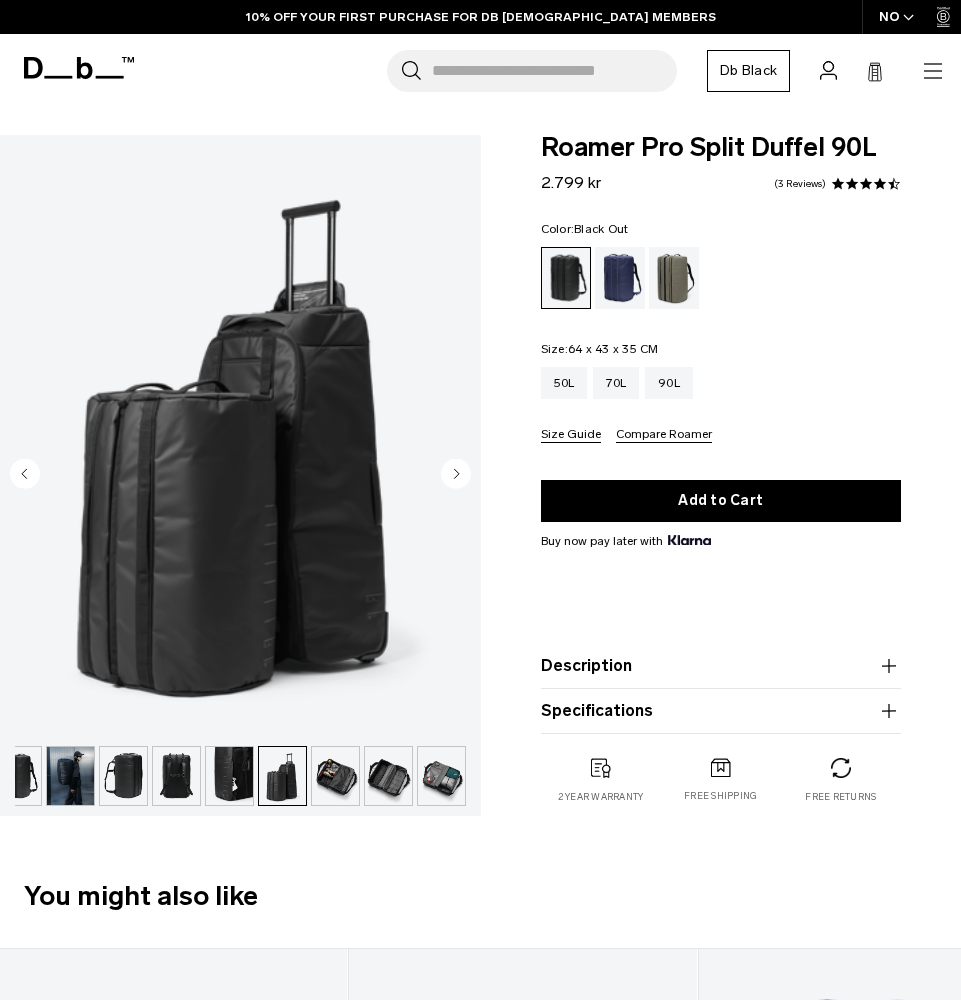 click 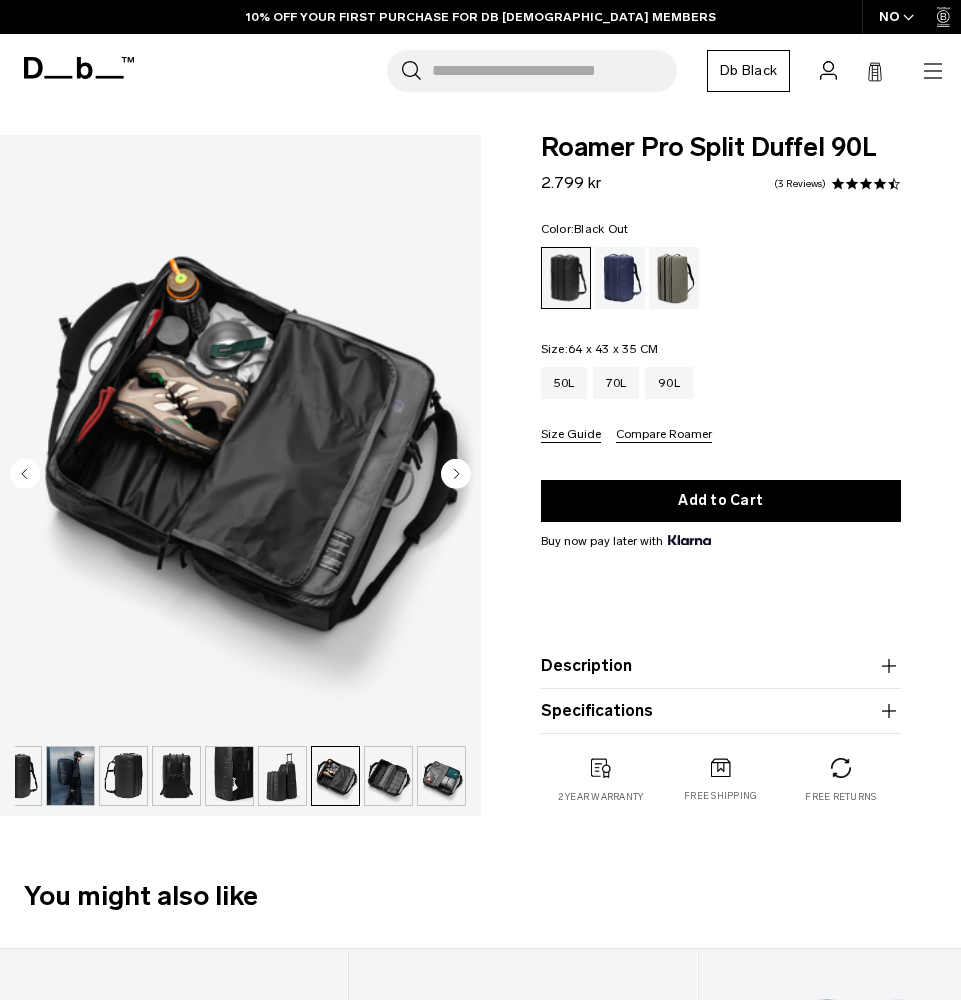 click 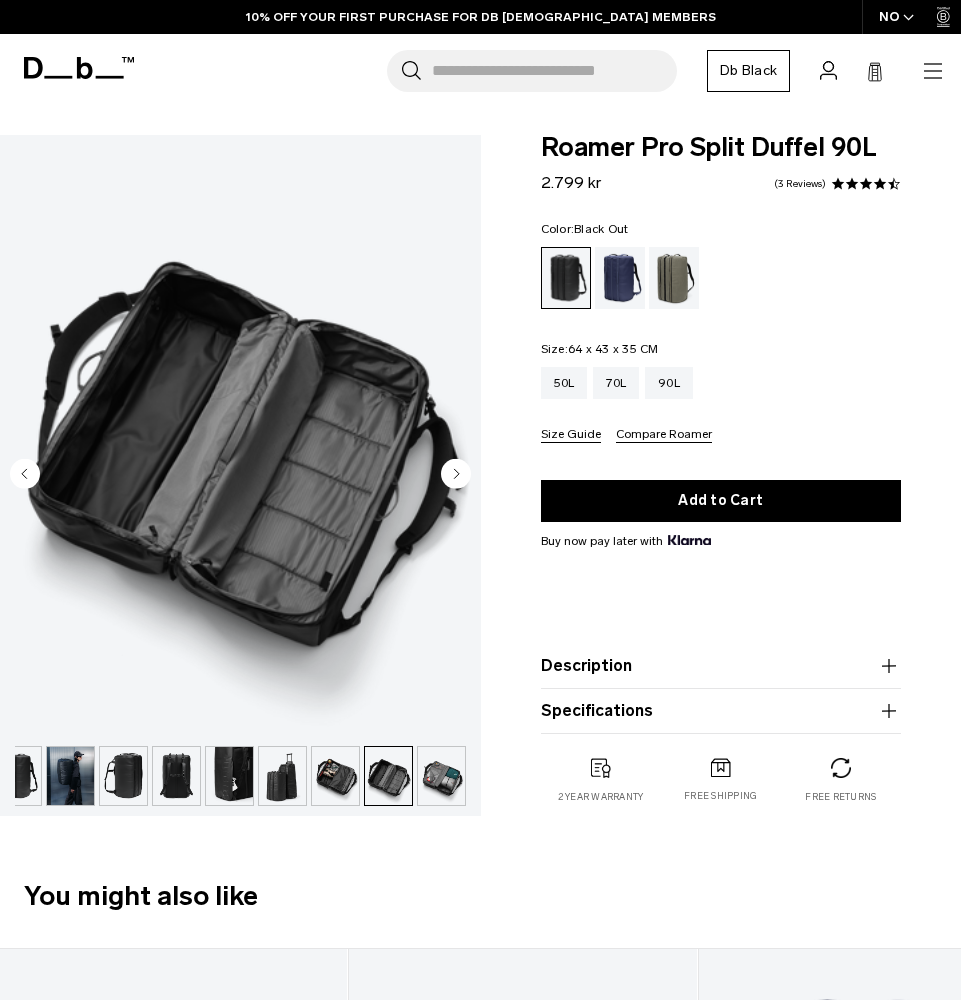 click 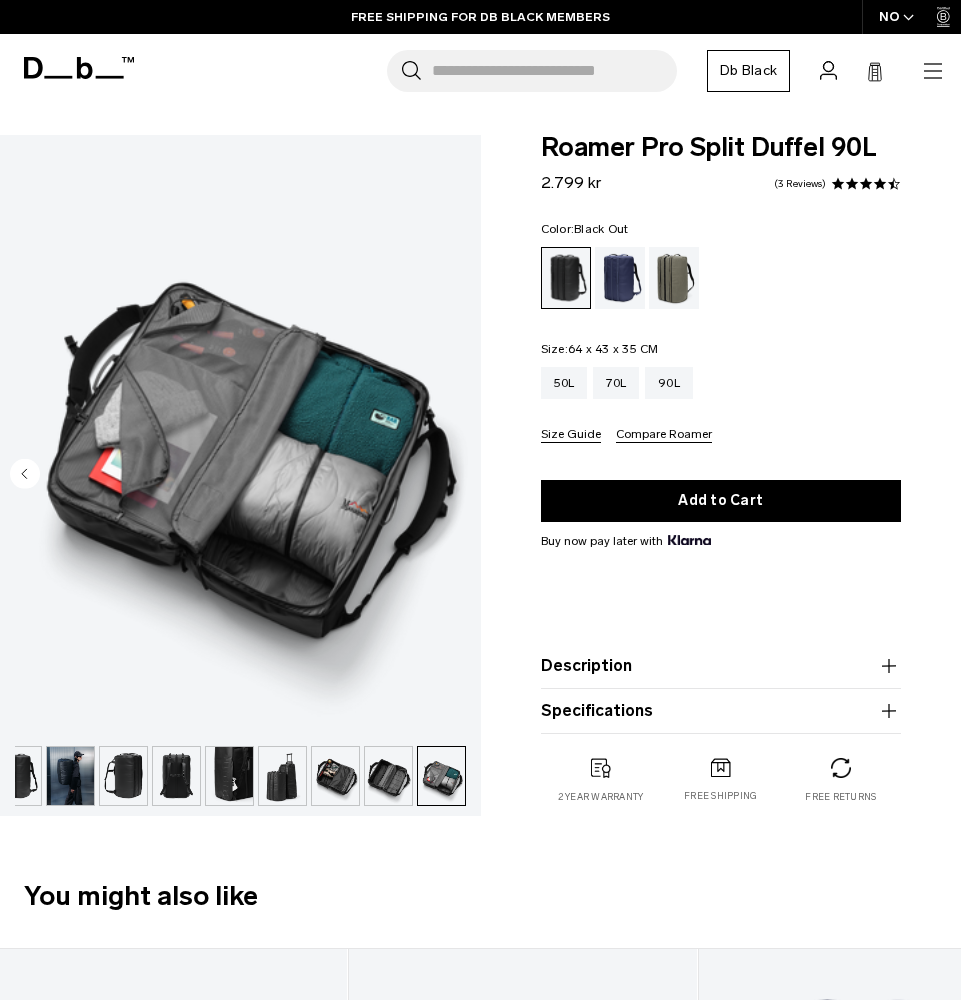 click at bounding box center [240, 435] 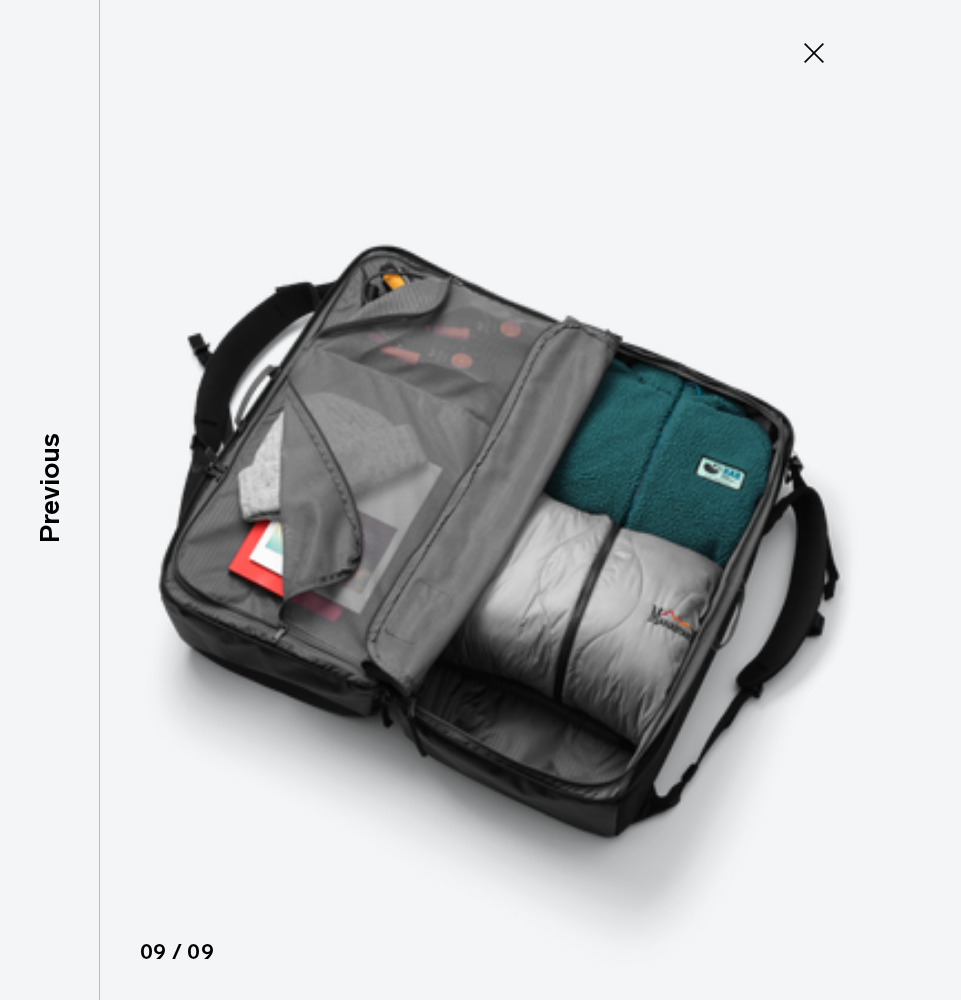 click at bounding box center (481, 500) 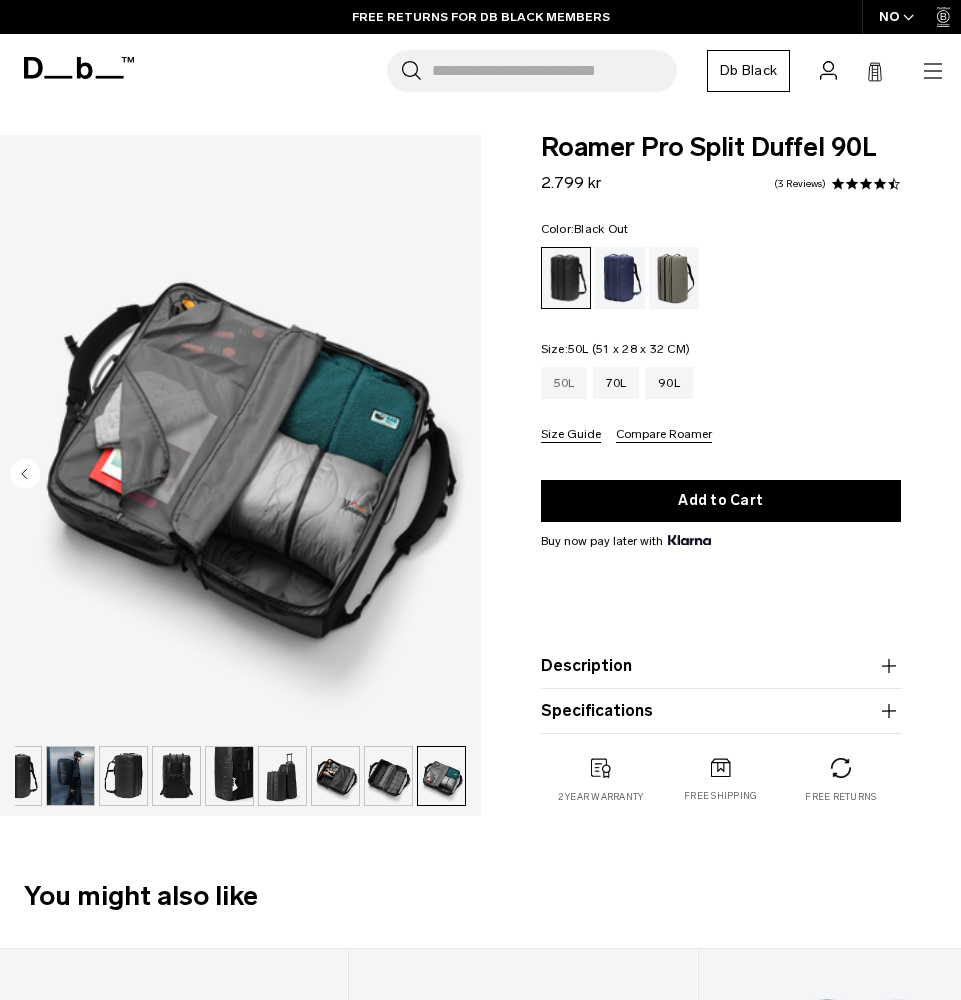 click on "50L" at bounding box center [564, 383] 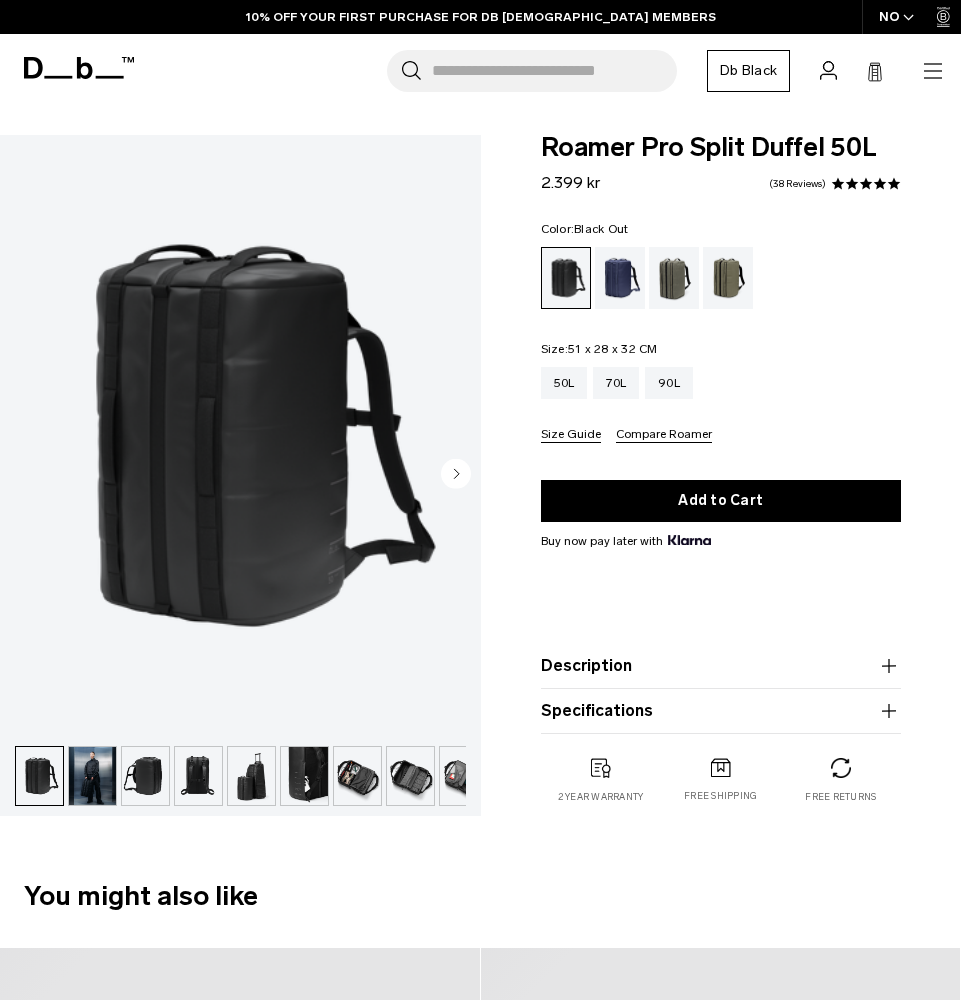 scroll, scrollTop: 0, scrollLeft: 0, axis: both 